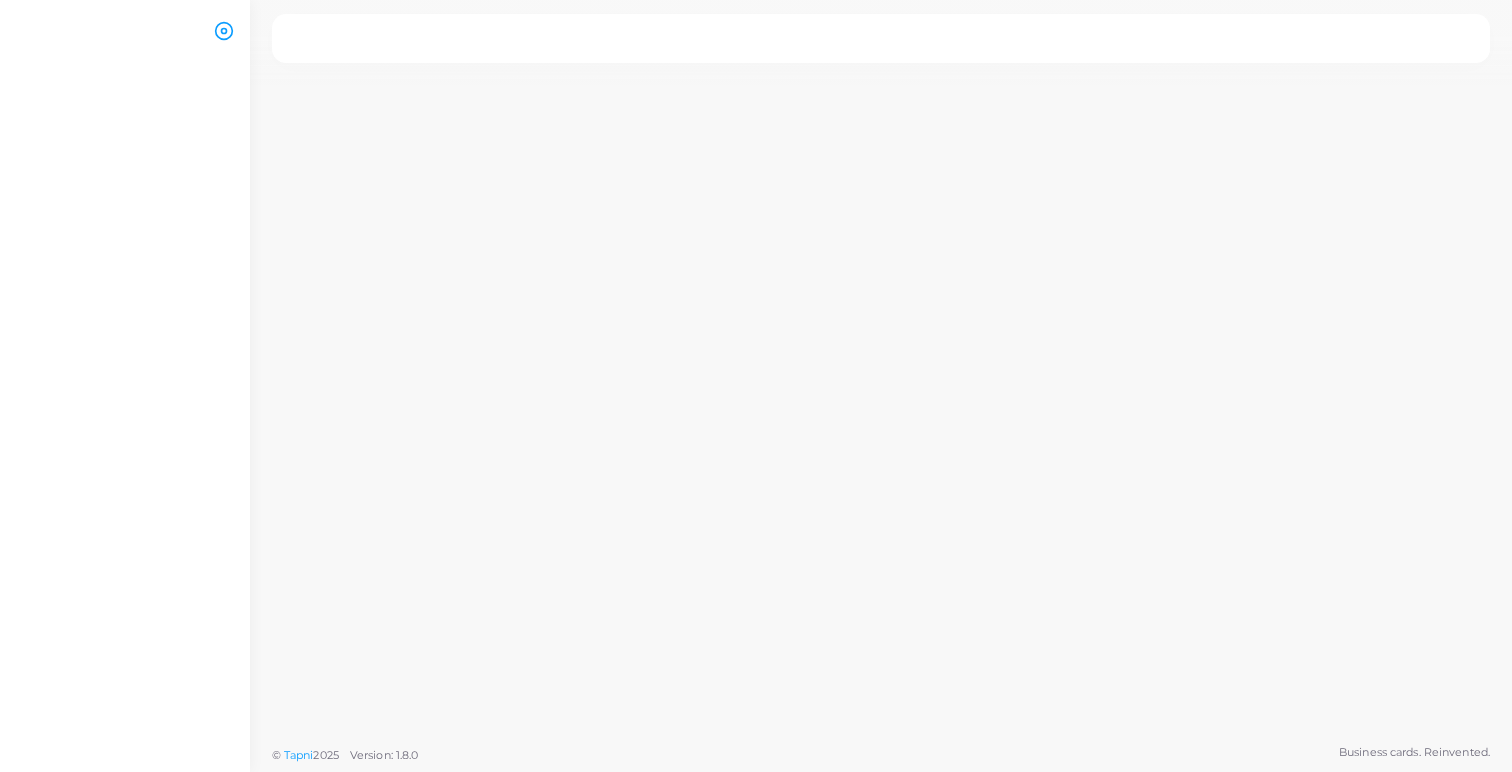 scroll, scrollTop: 0, scrollLeft: 0, axis: both 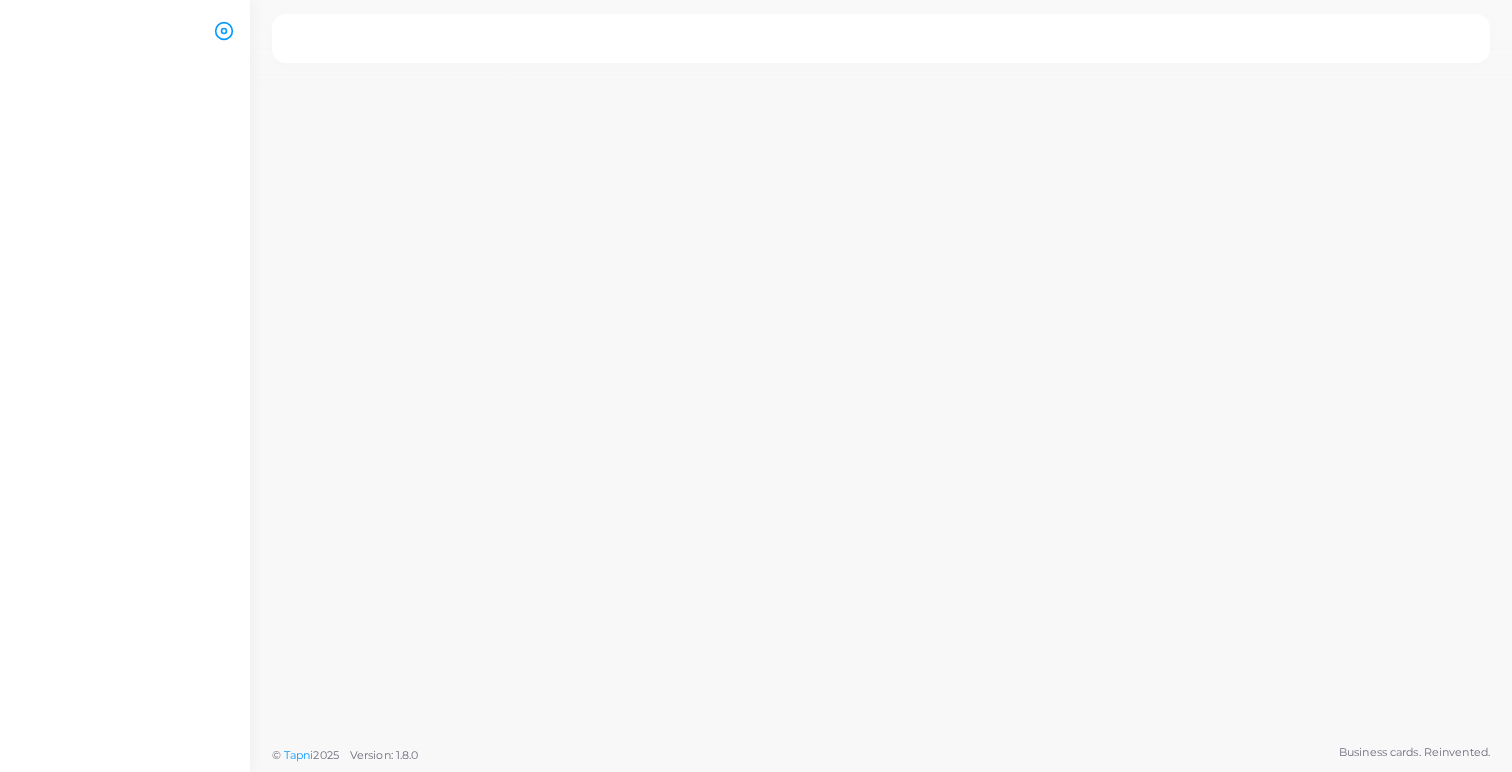 click at bounding box center [125, 420] 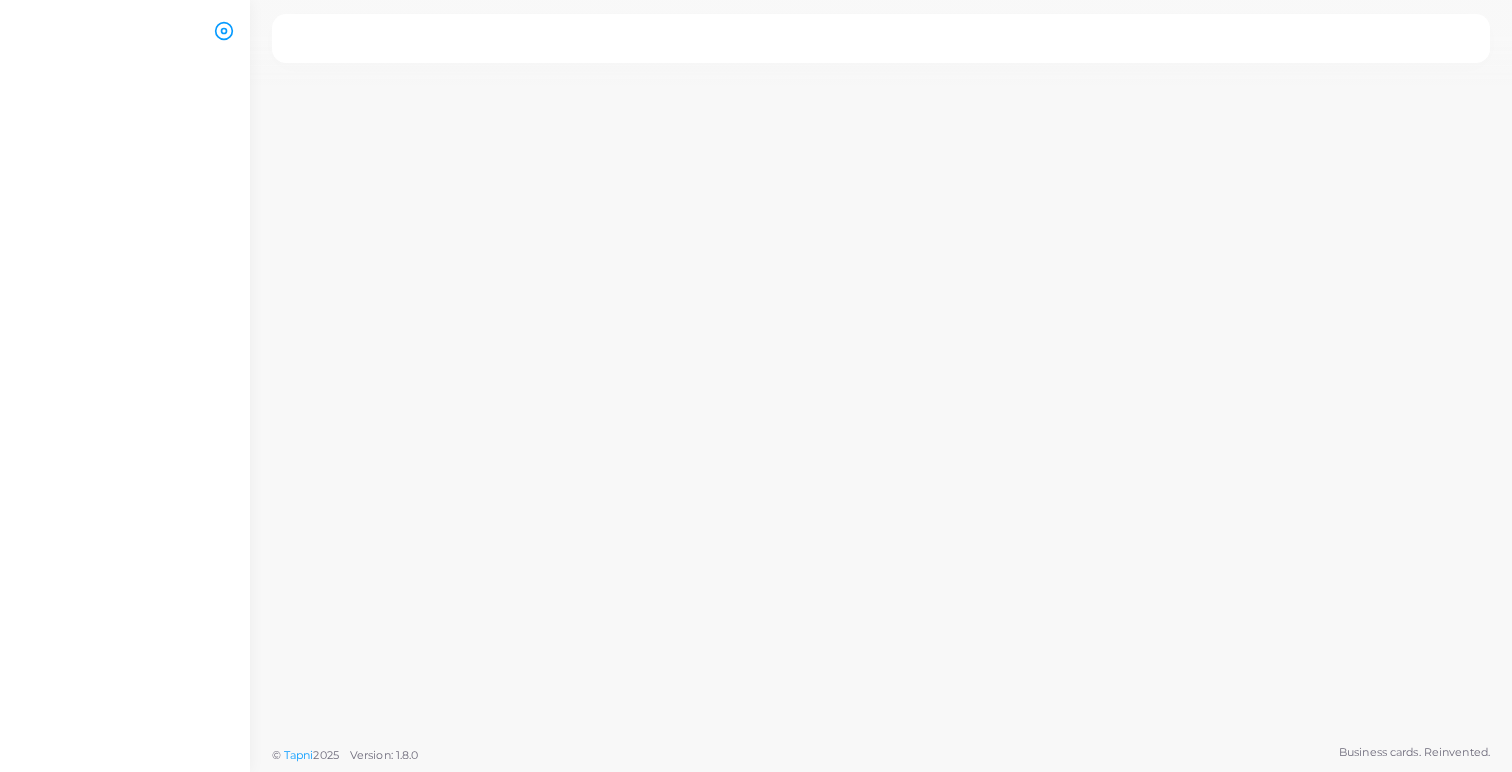 scroll, scrollTop: 0, scrollLeft: 0, axis: both 